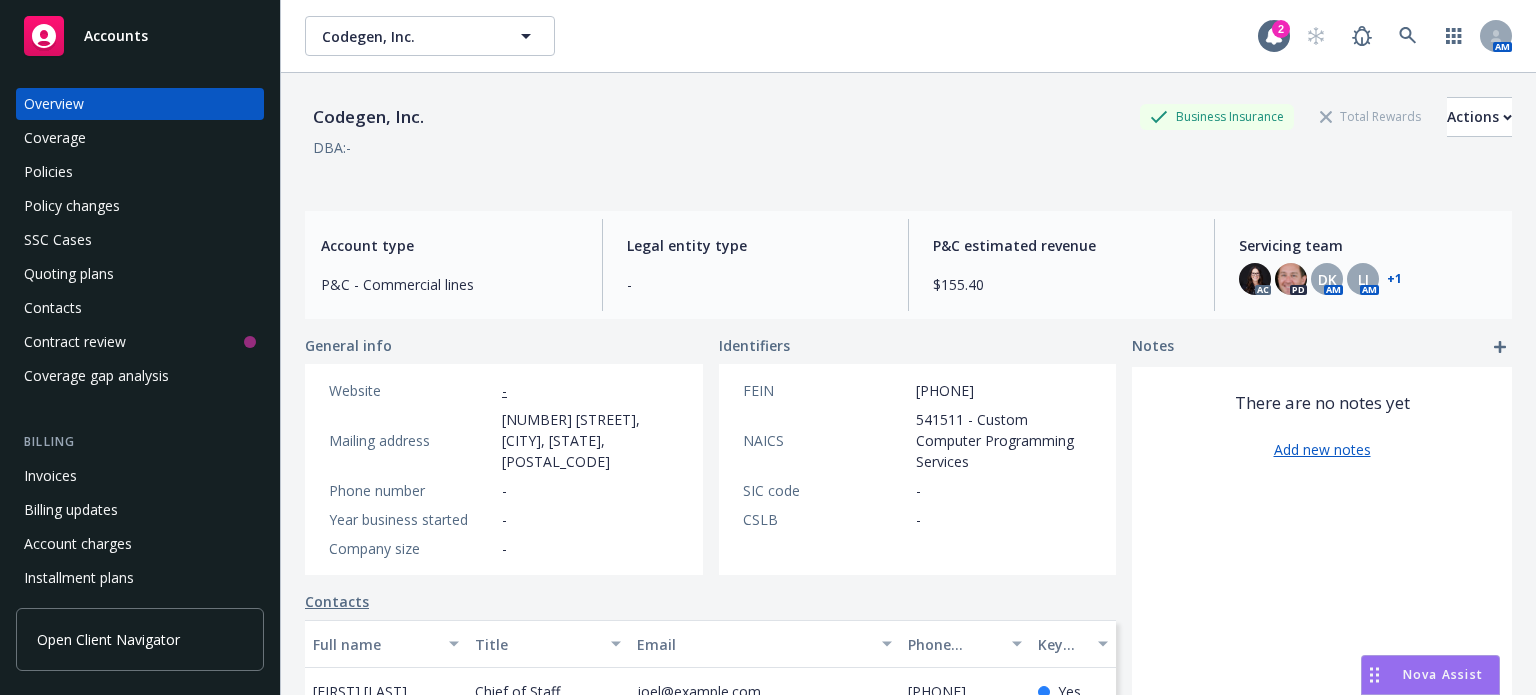 scroll, scrollTop: 0, scrollLeft: 0, axis: both 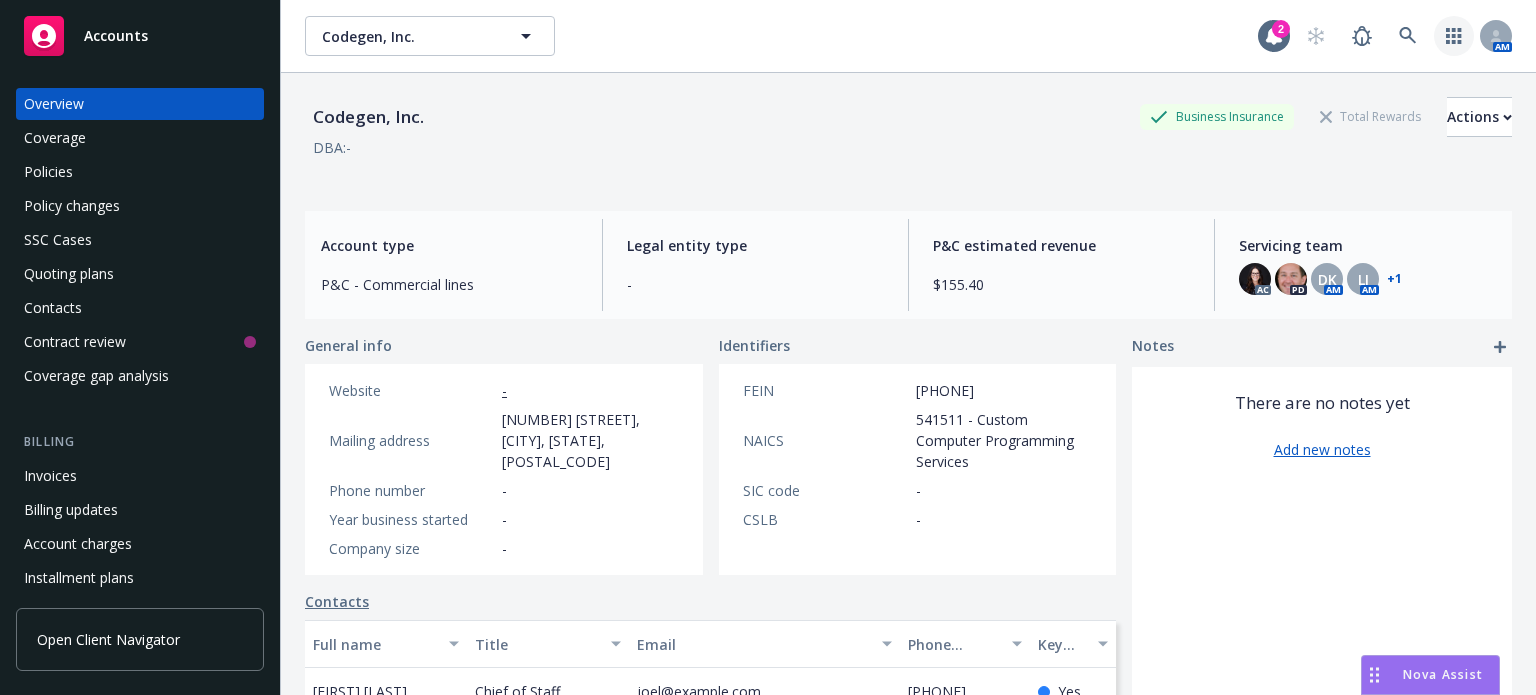 click 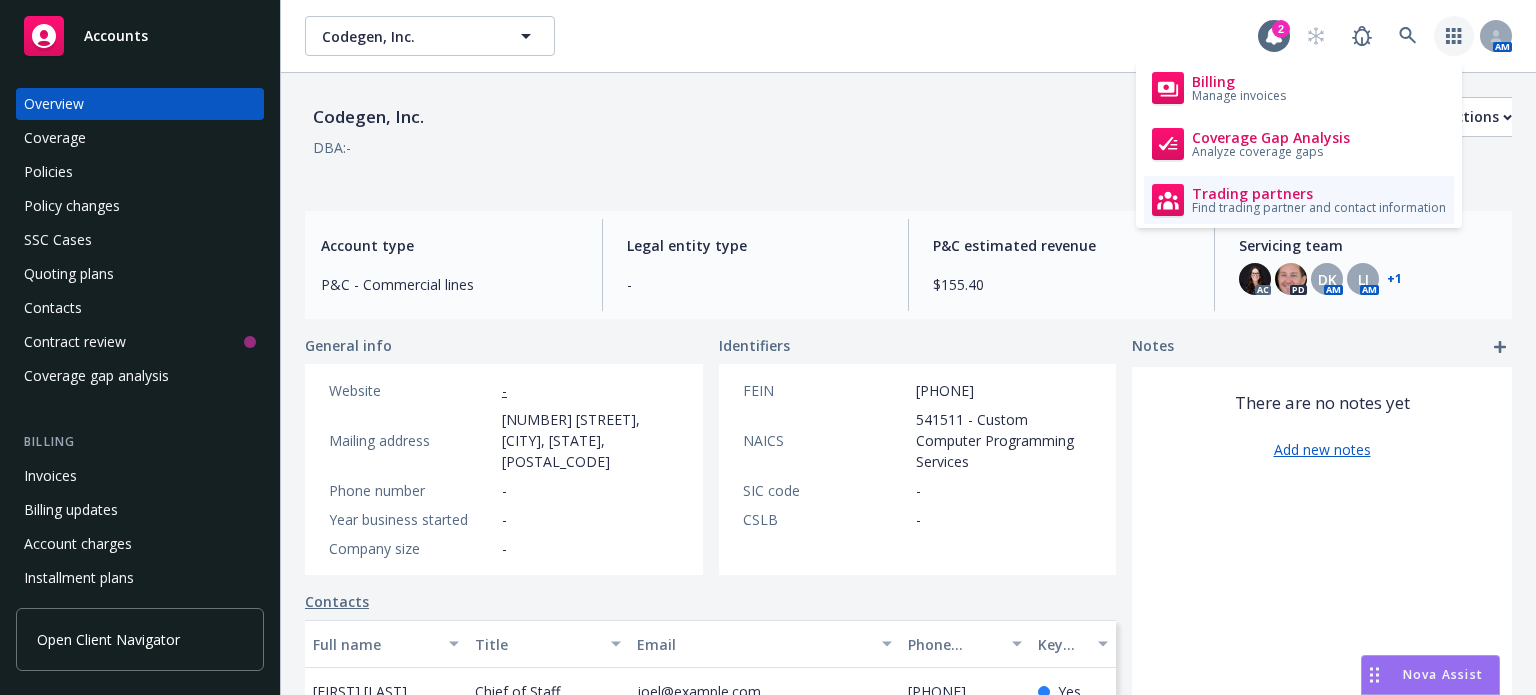 click on "Trading partners" at bounding box center (1319, 194) 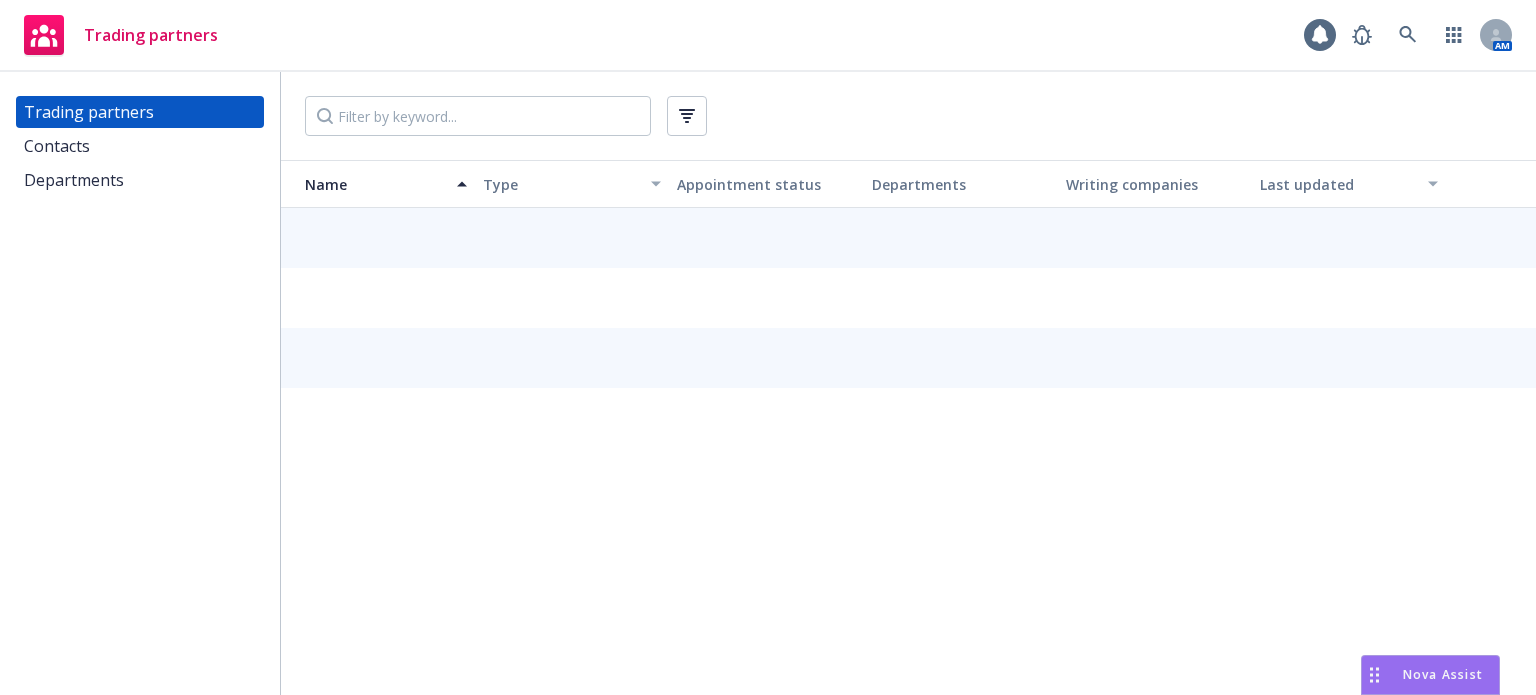scroll, scrollTop: 0, scrollLeft: 0, axis: both 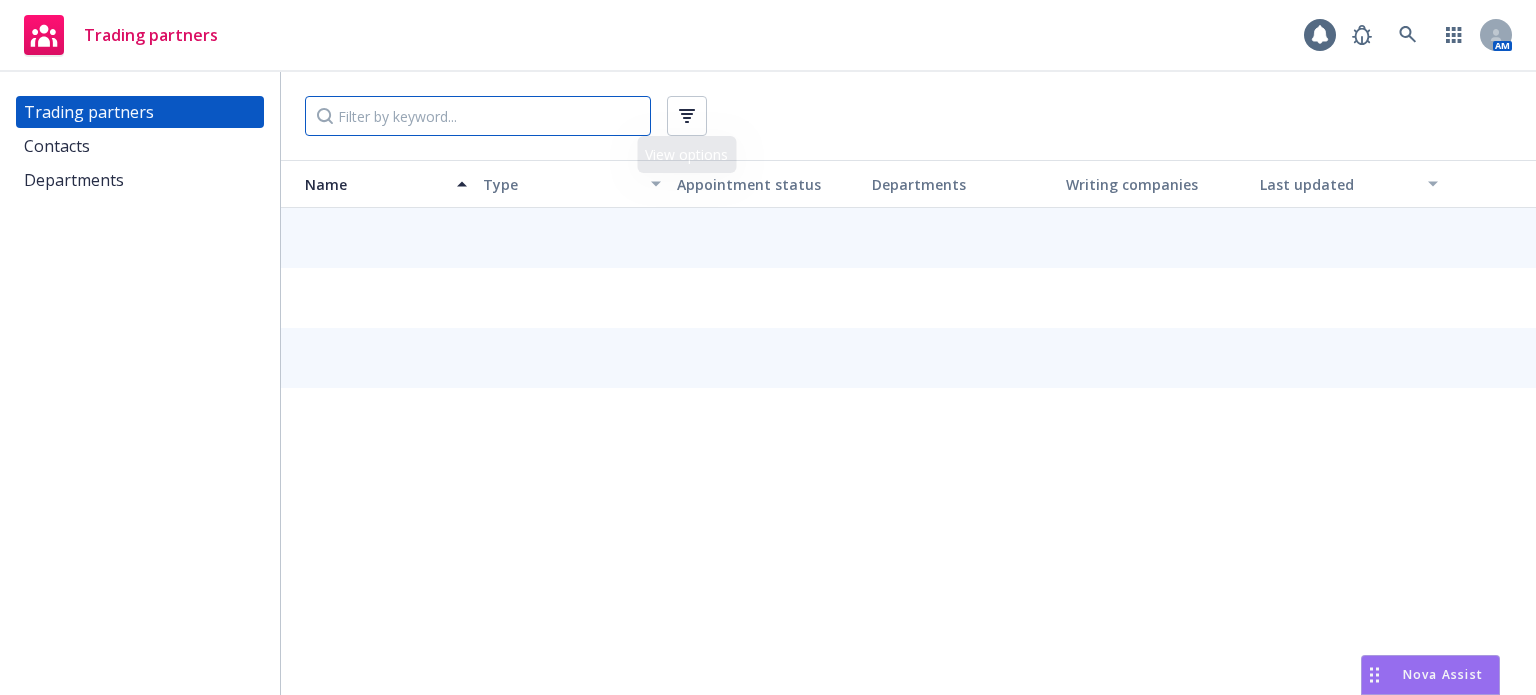 click at bounding box center (478, 116) 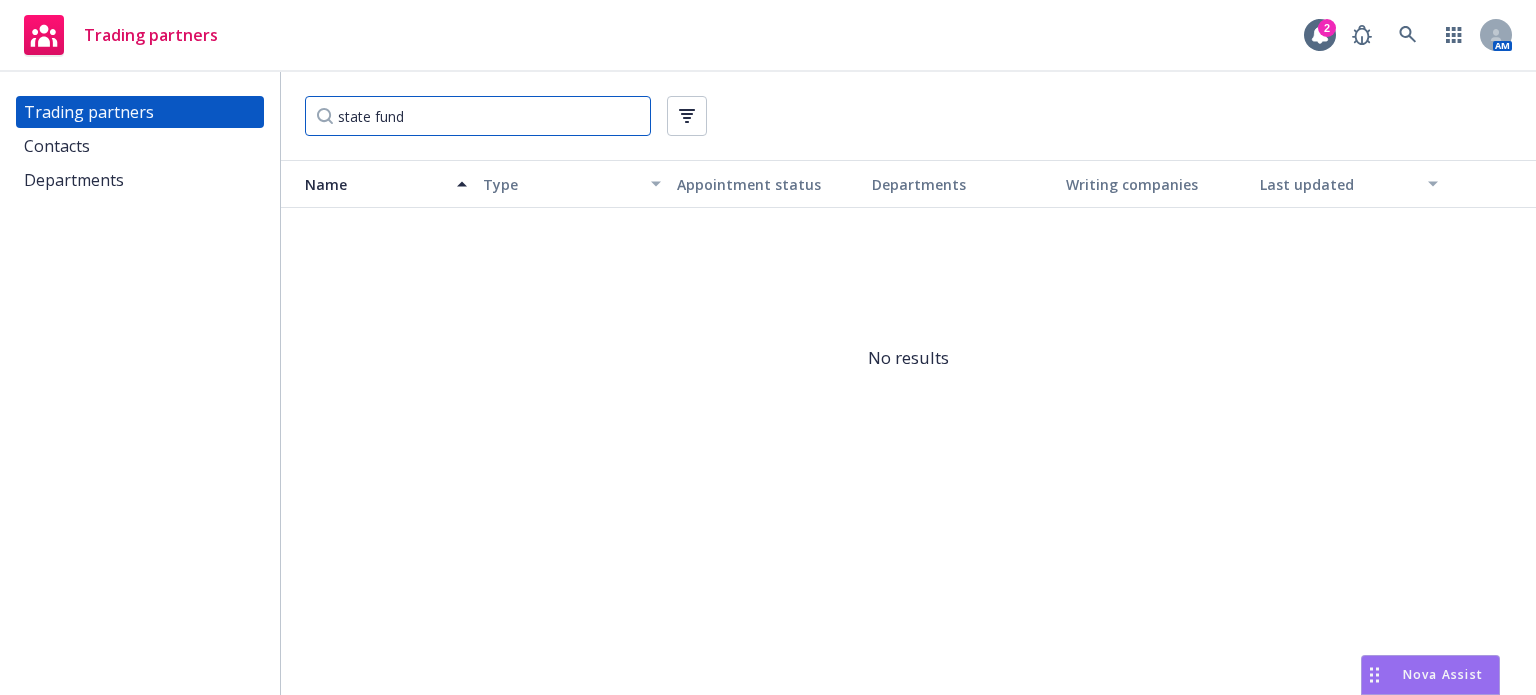 click on "state fund" at bounding box center (478, 116) 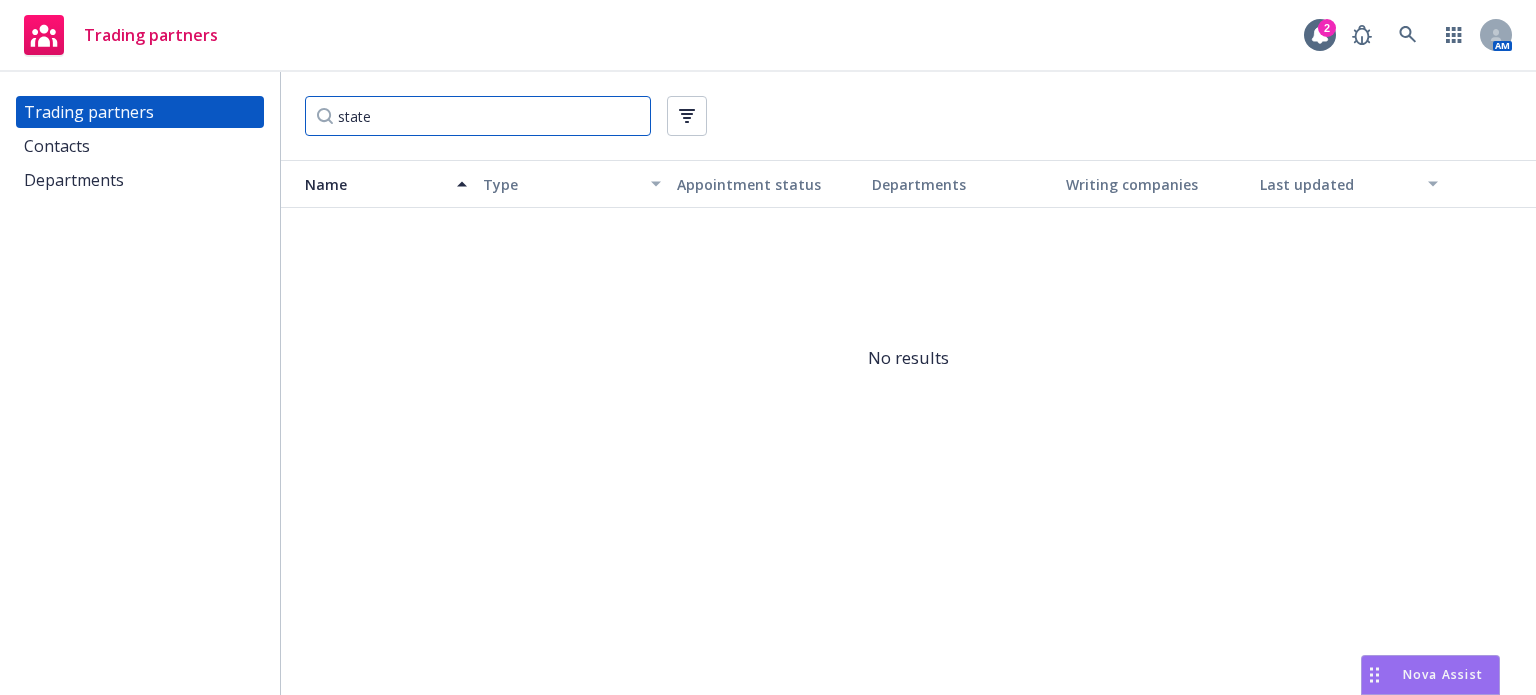 type on "state" 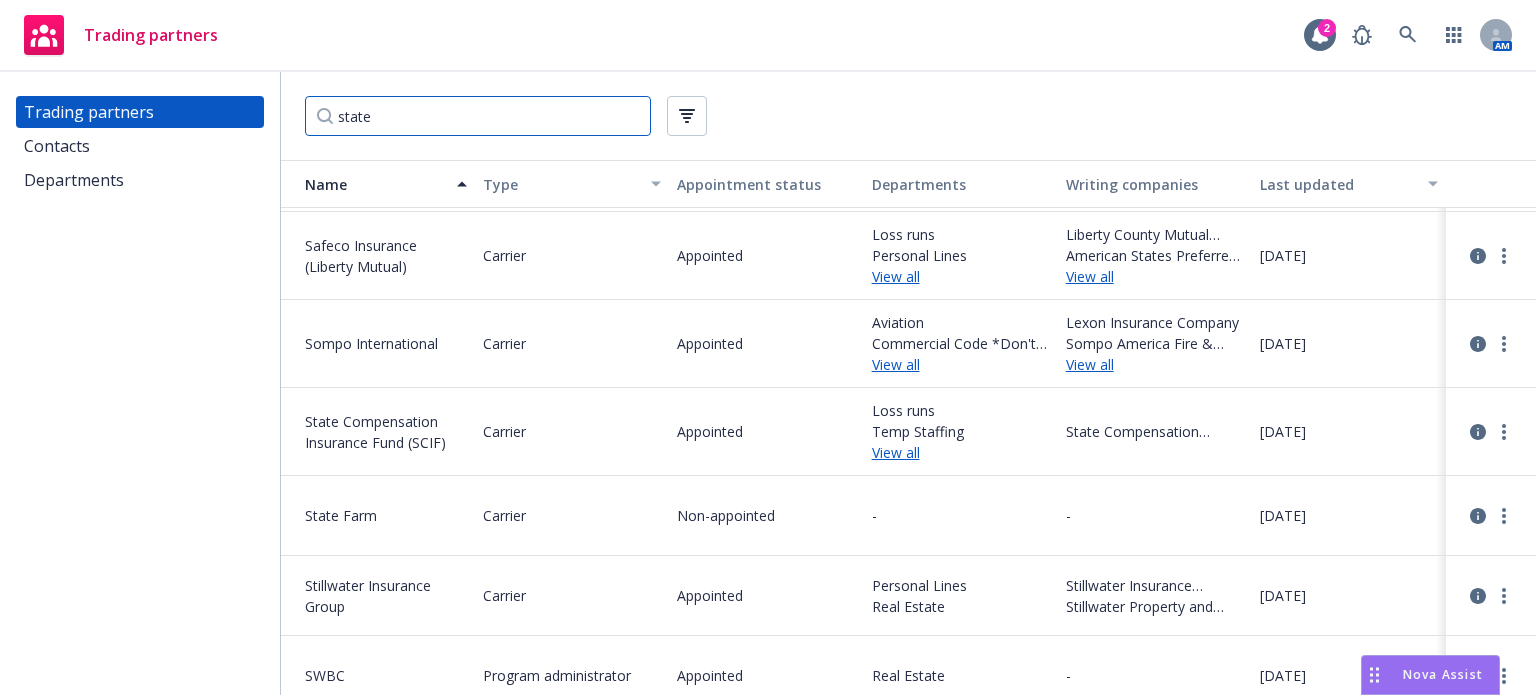 scroll, scrollTop: 1599, scrollLeft: 0, axis: vertical 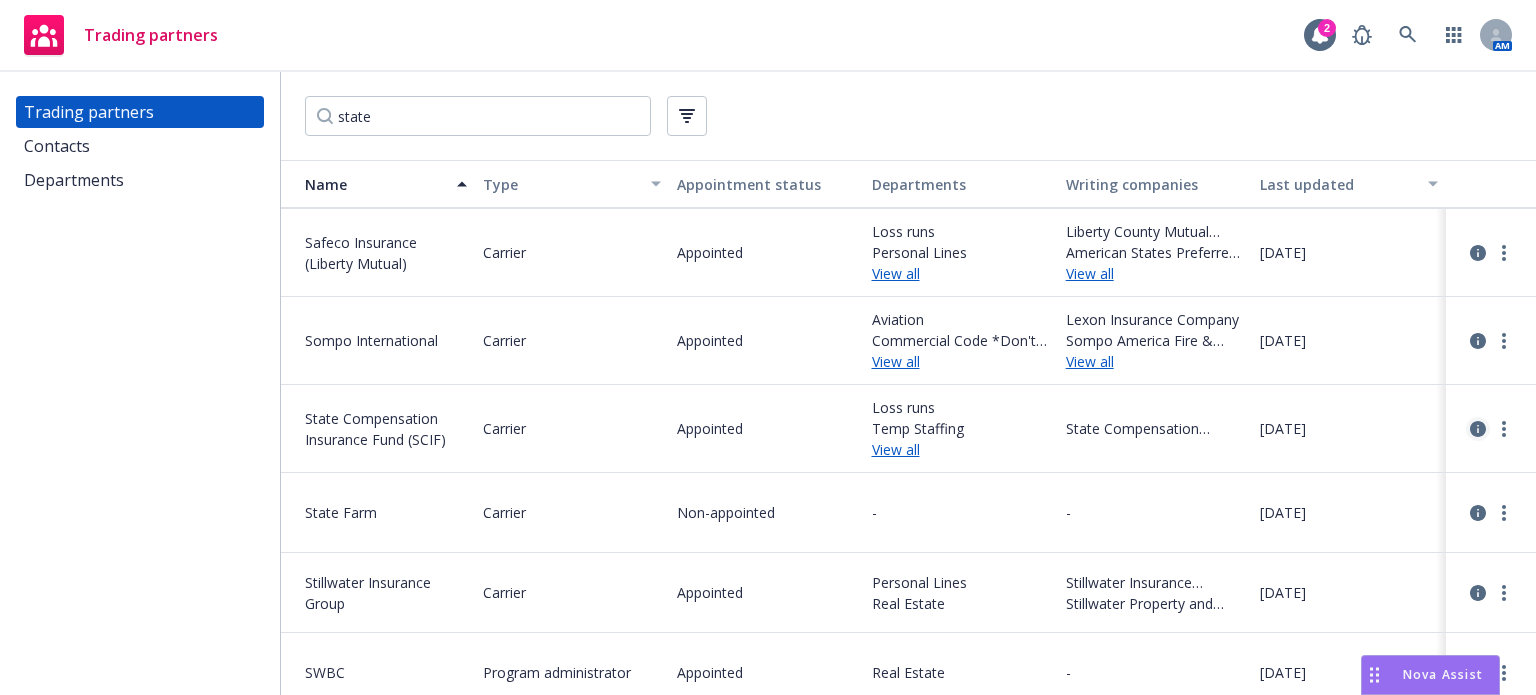 click 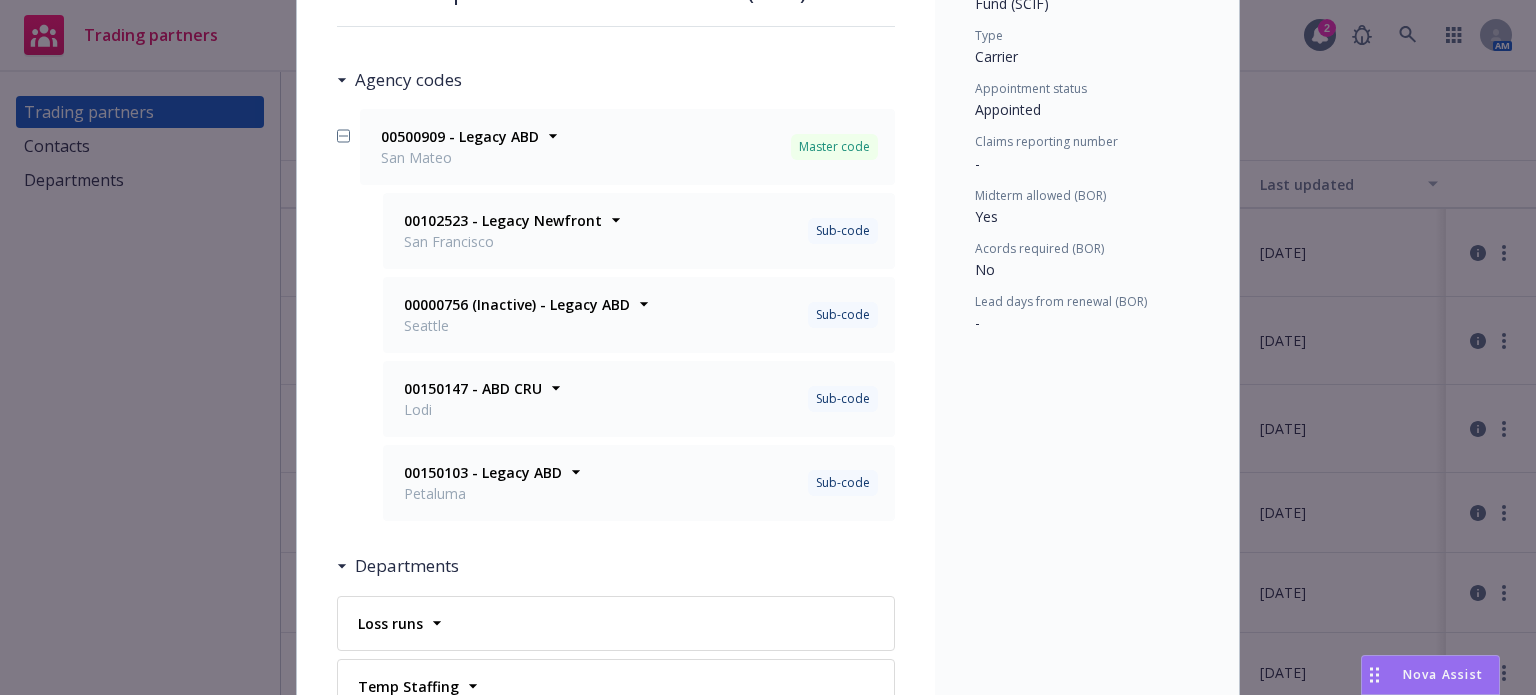 scroll, scrollTop: 152, scrollLeft: 0, axis: vertical 